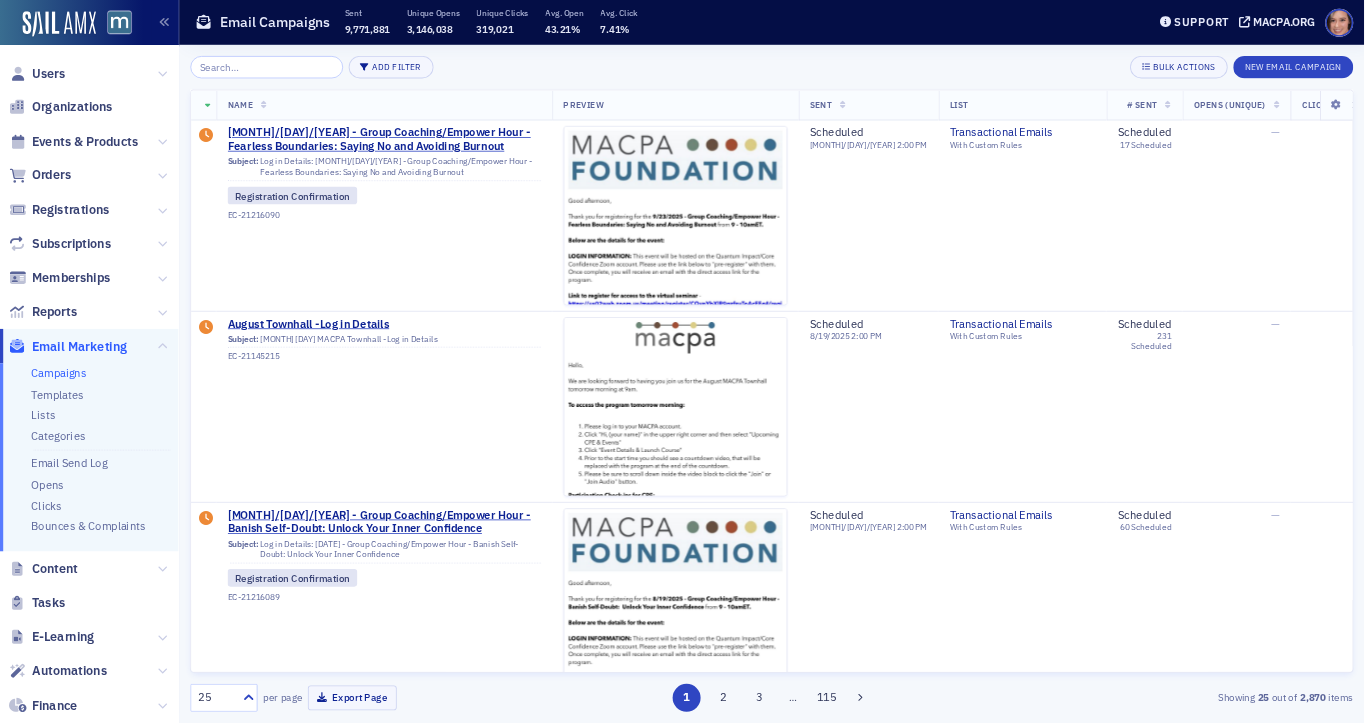 scroll, scrollTop: 0, scrollLeft: 0, axis: both 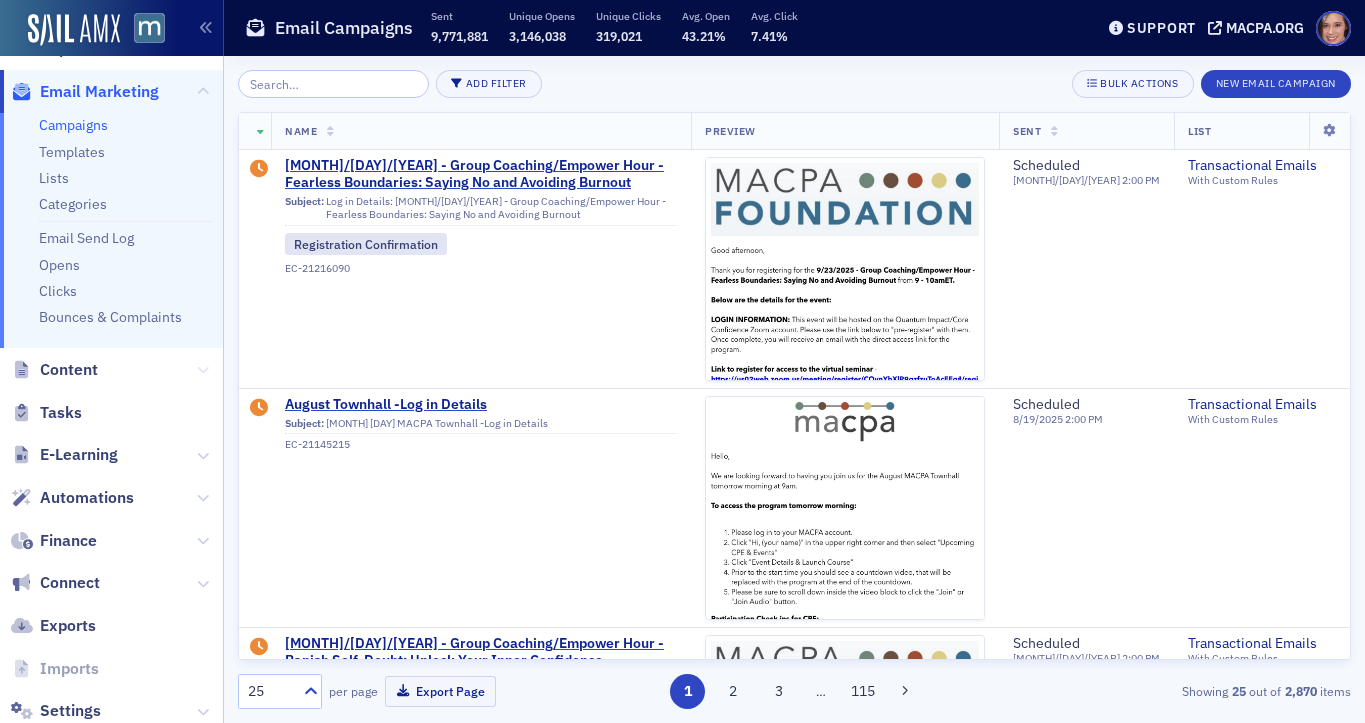 click 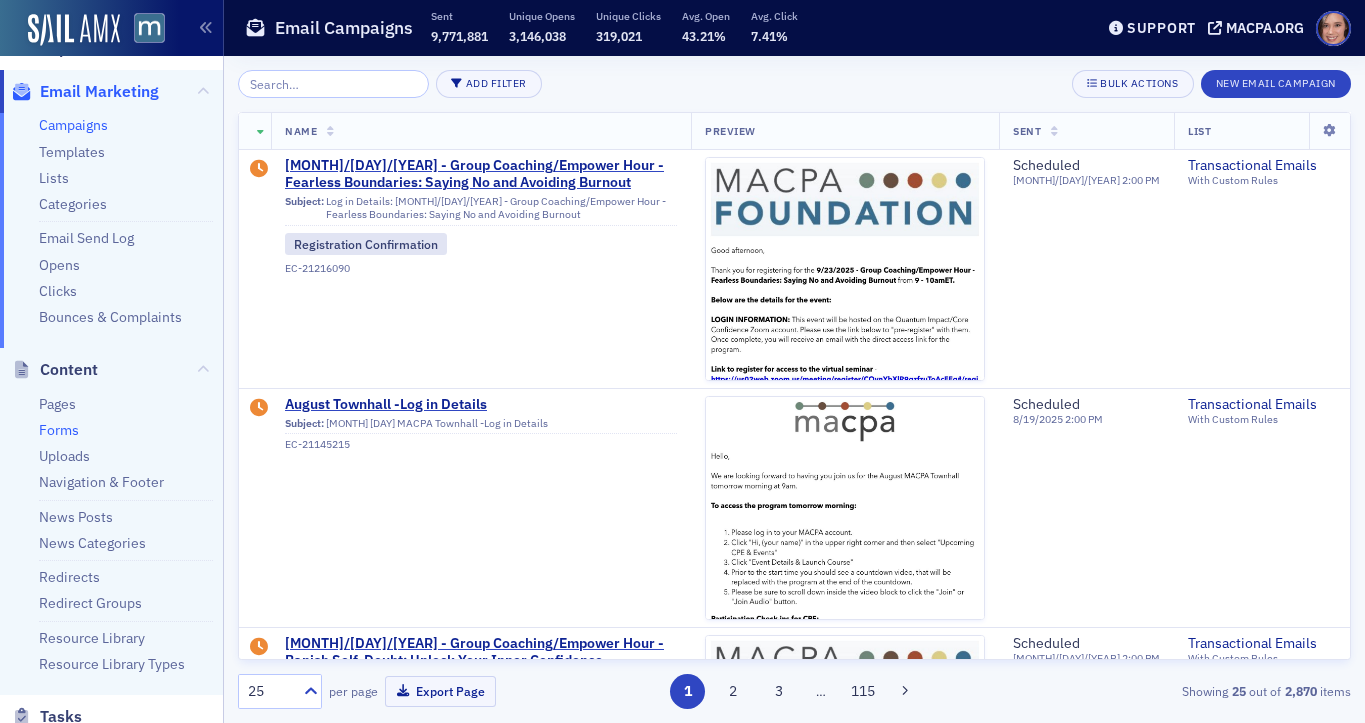 click on "Forms" 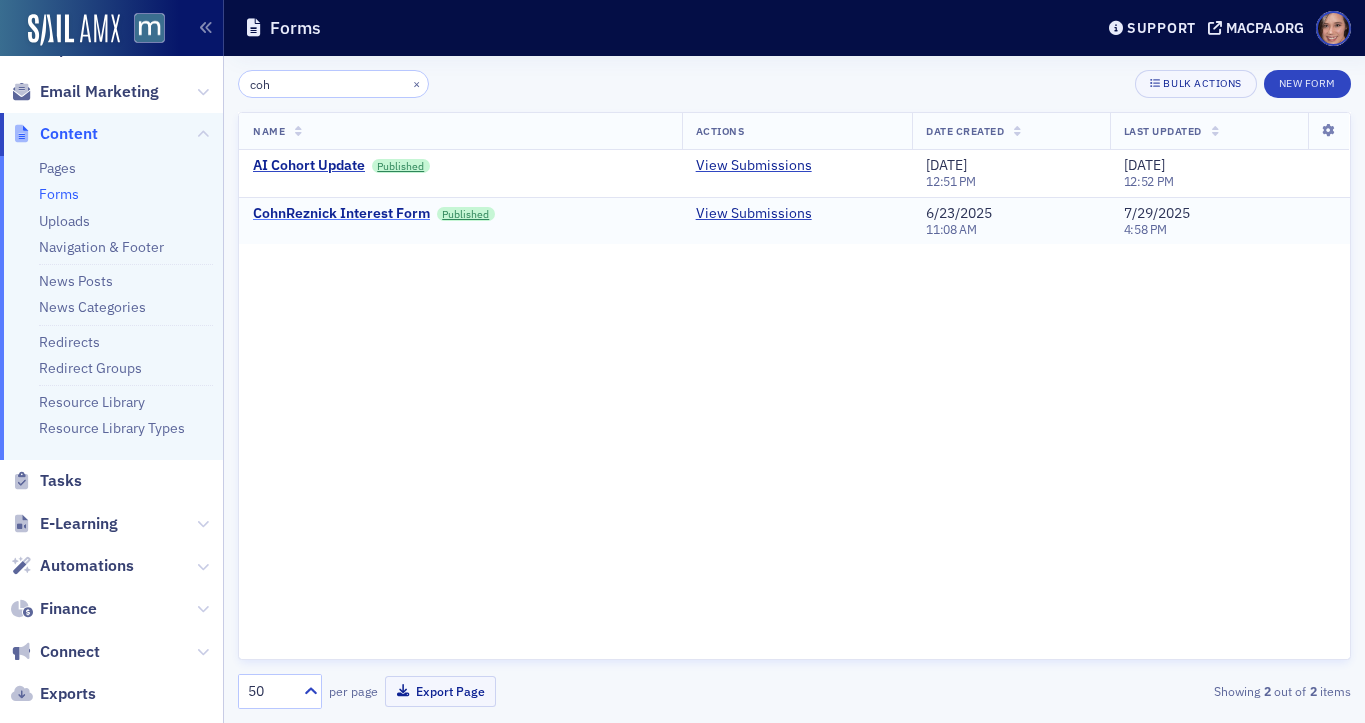 type on "coh" 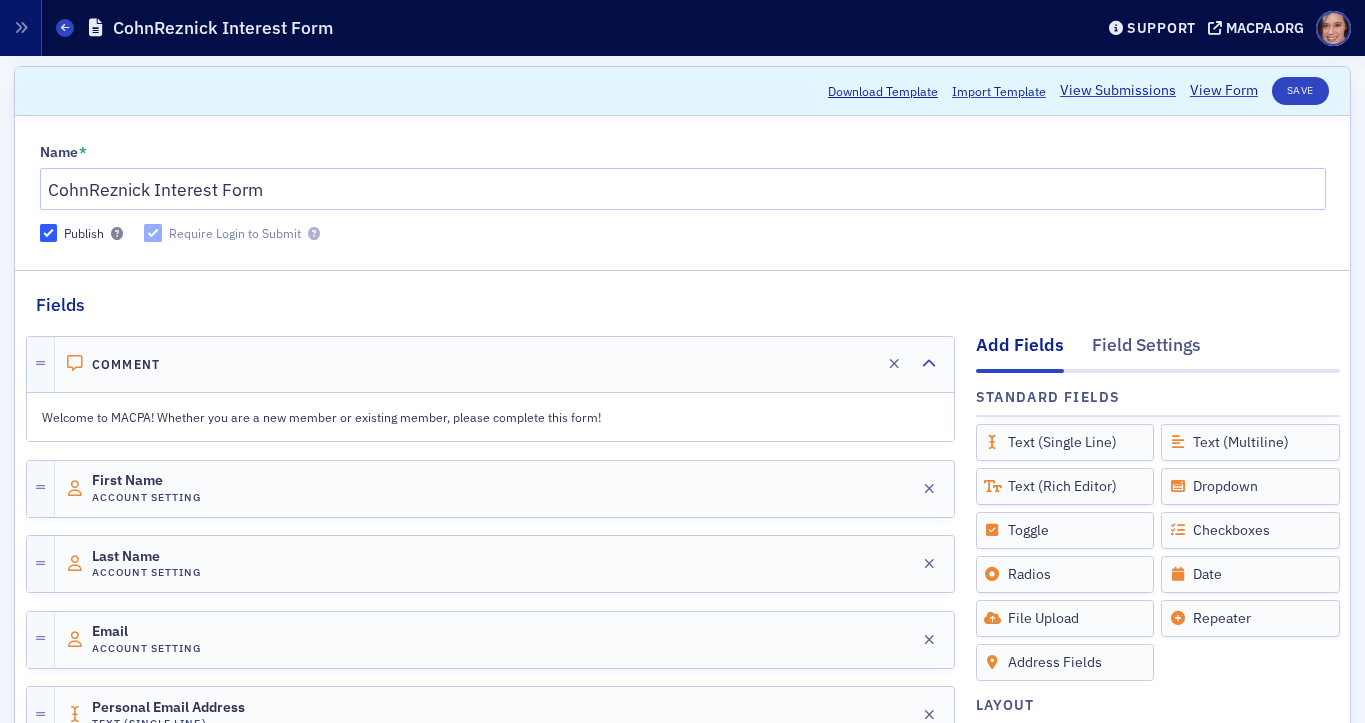 scroll, scrollTop: 90, scrollLeft: 0, axis: vertical 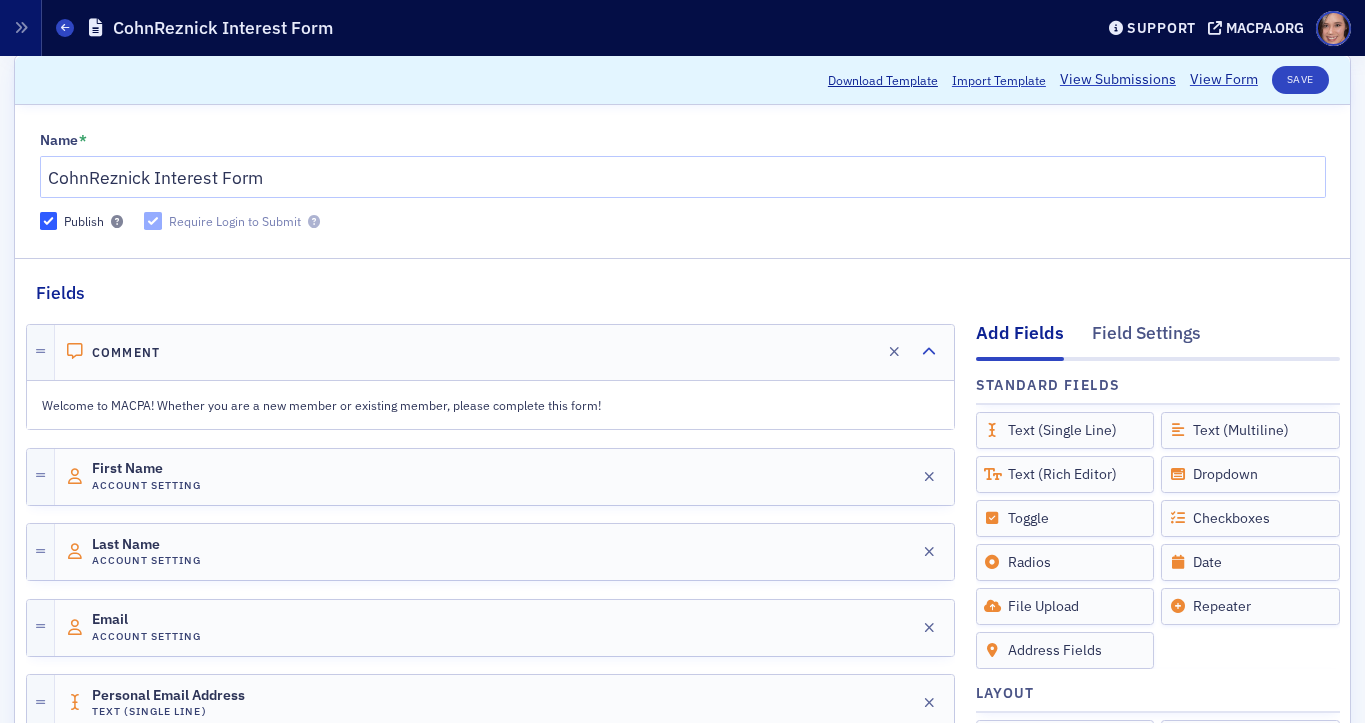 click on "Welcome to MACPA! Whether you are a new member or existing member, please complete this form!" 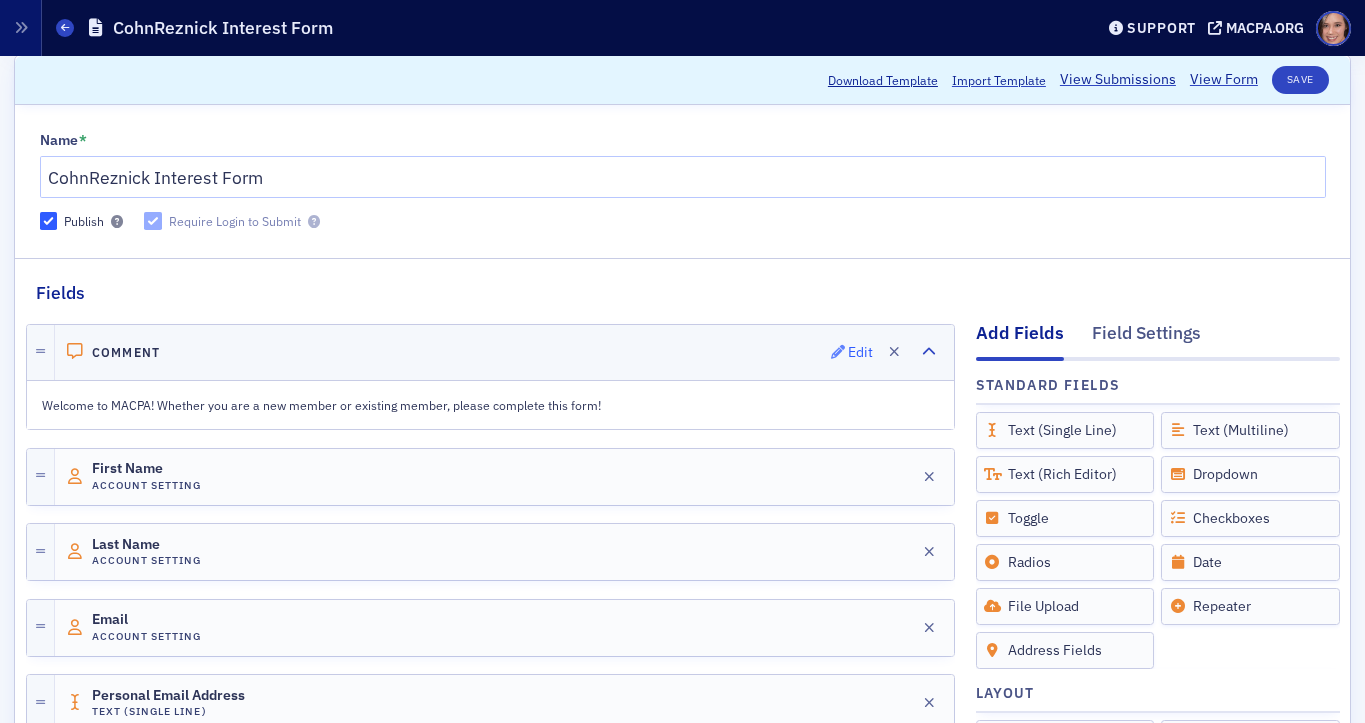 click 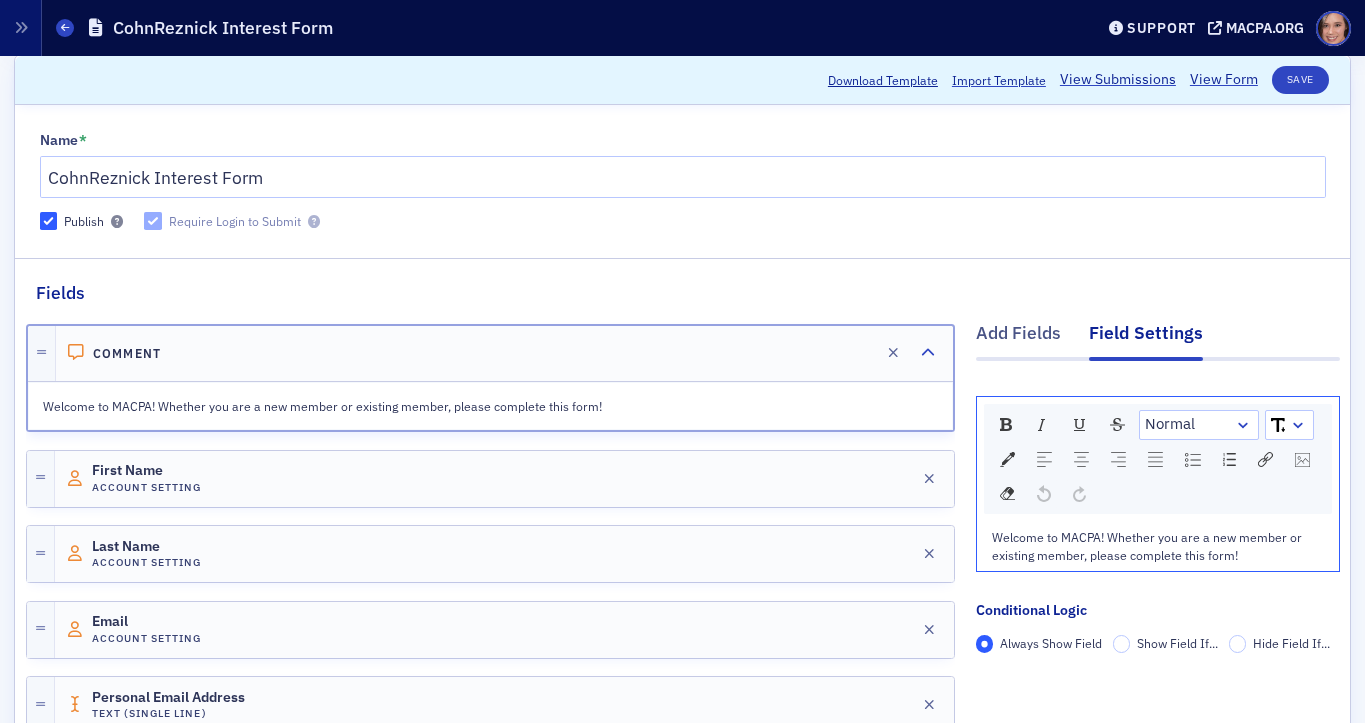 click on "Welcome to MACPA! Whether you are a new member or existing member, please complete this form!" 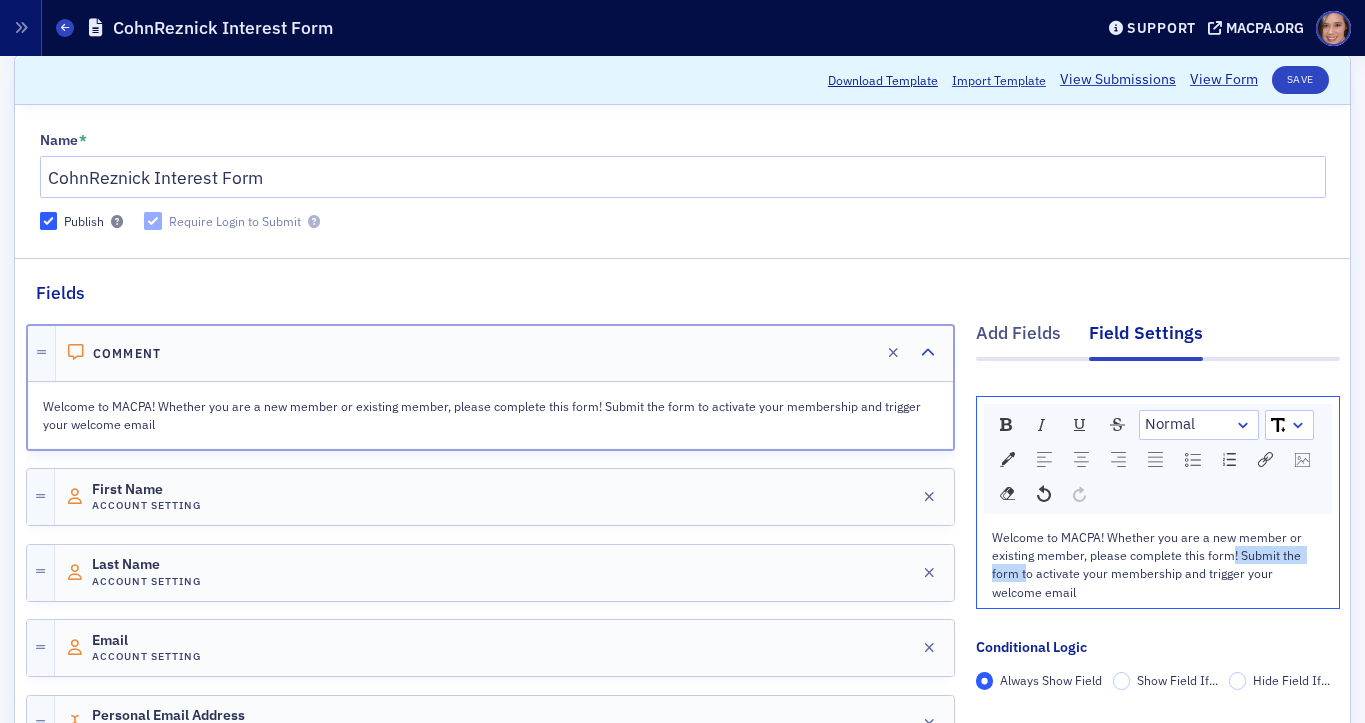 drag, startPoint x: 1231, startPoint y: 555, endPoint x: 1024, endPoint y: 577, distance: 208.1658 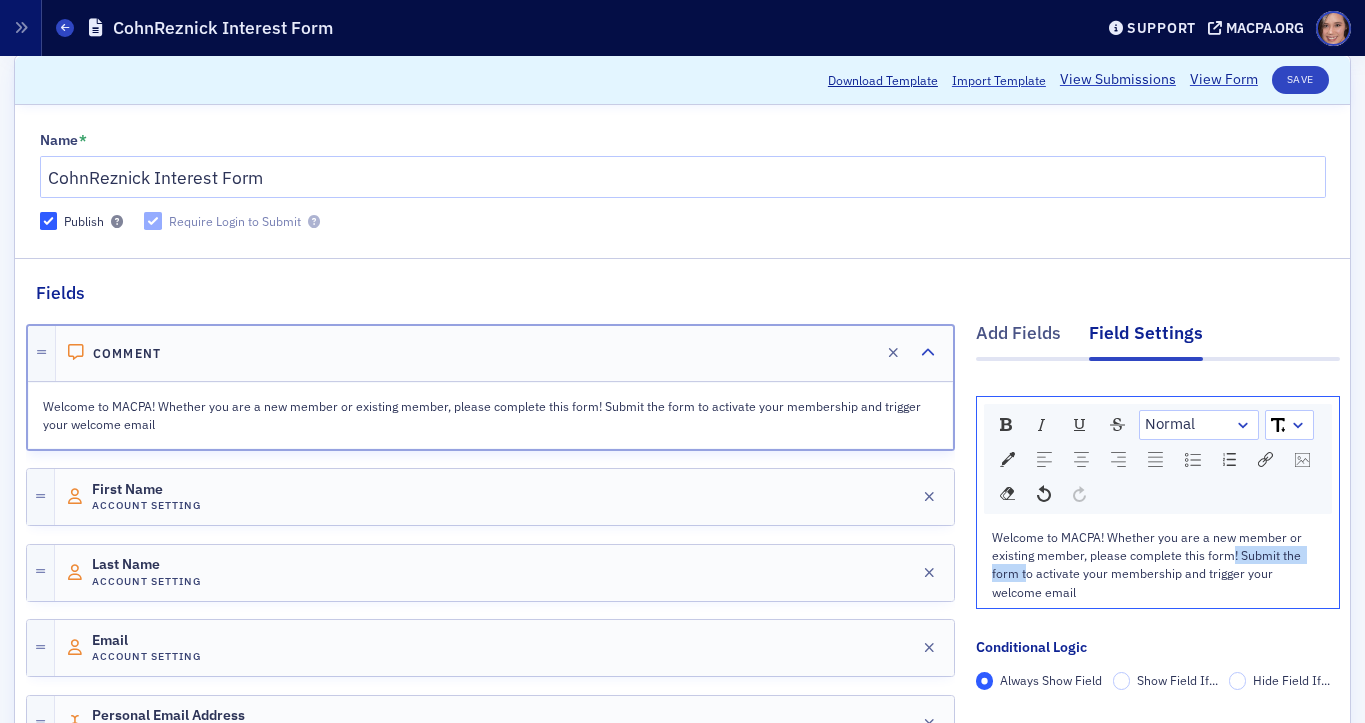 click on "Welcome to MACPA! Whether you are a new member or existing member, please complete this form! Submit the form to activate your membership and trigger your welcome email" 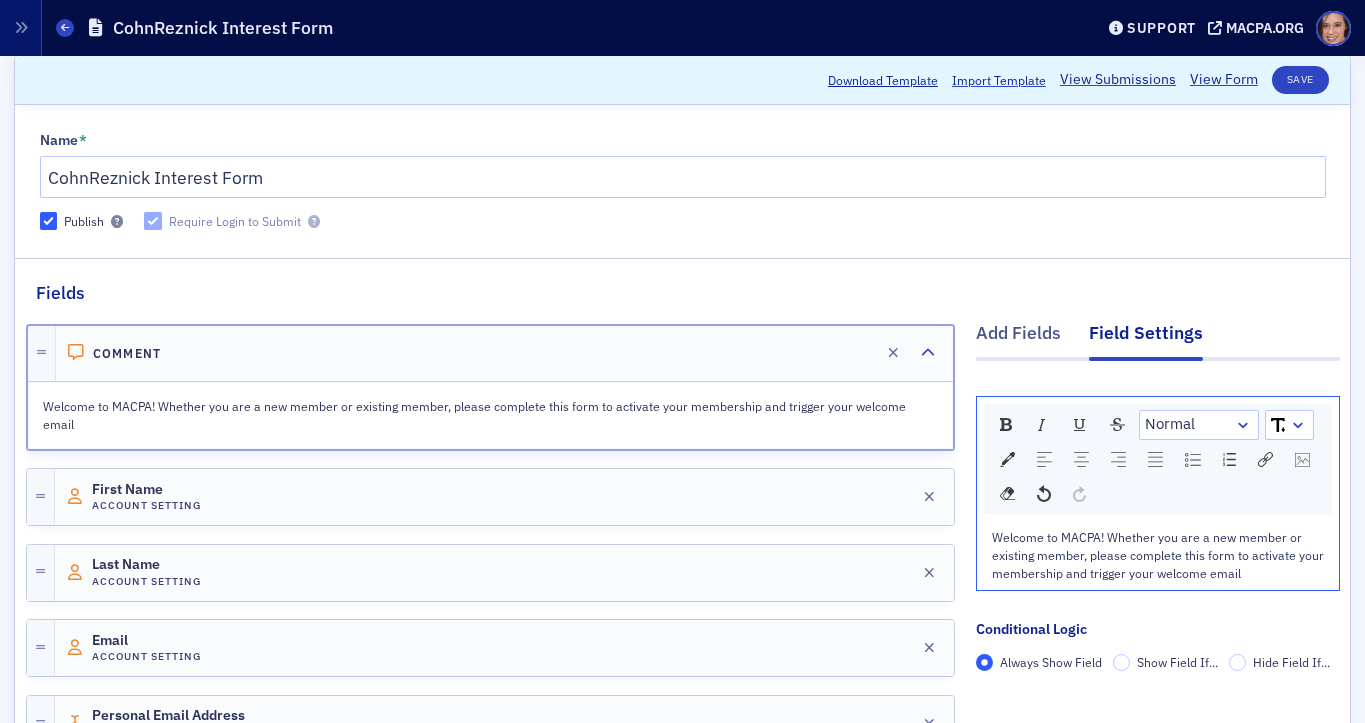 click on "Welcome to MACPA! Whether you are a new member or existing member, please complete this form to activate your membership and trigger your welcome email" 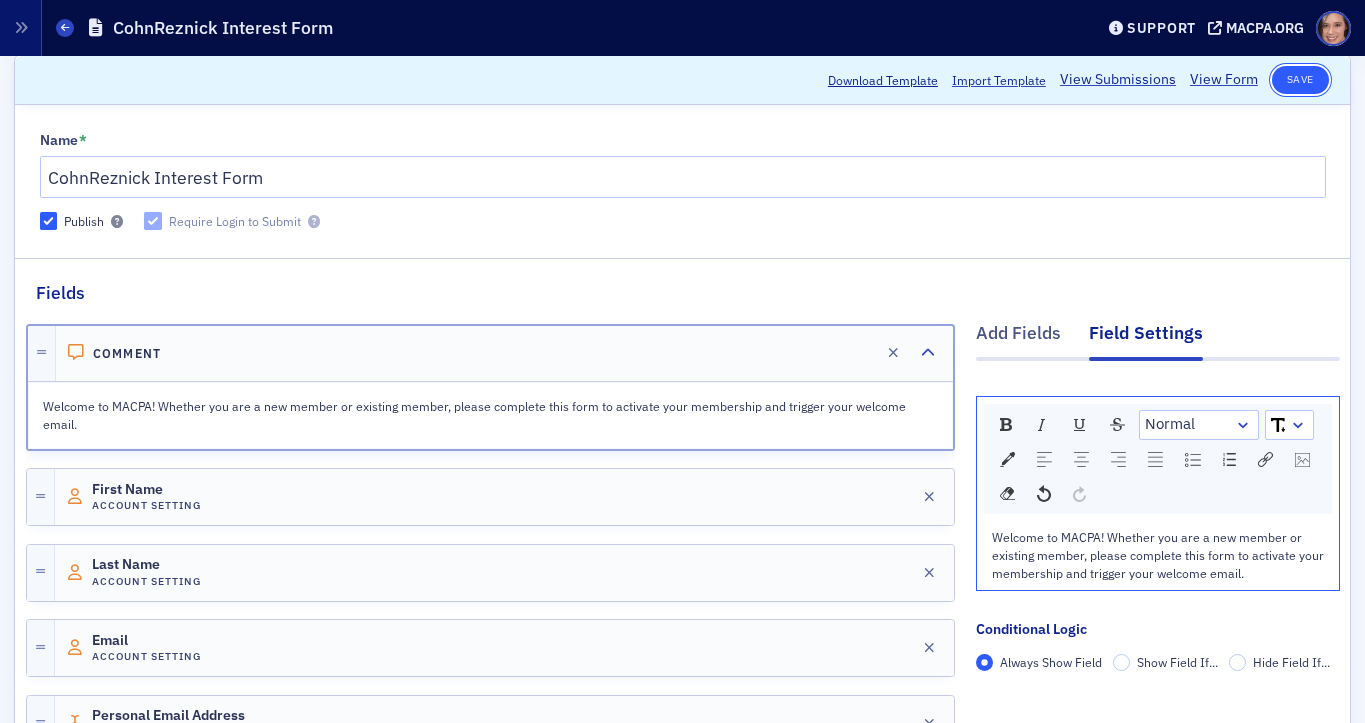 click on "Save" 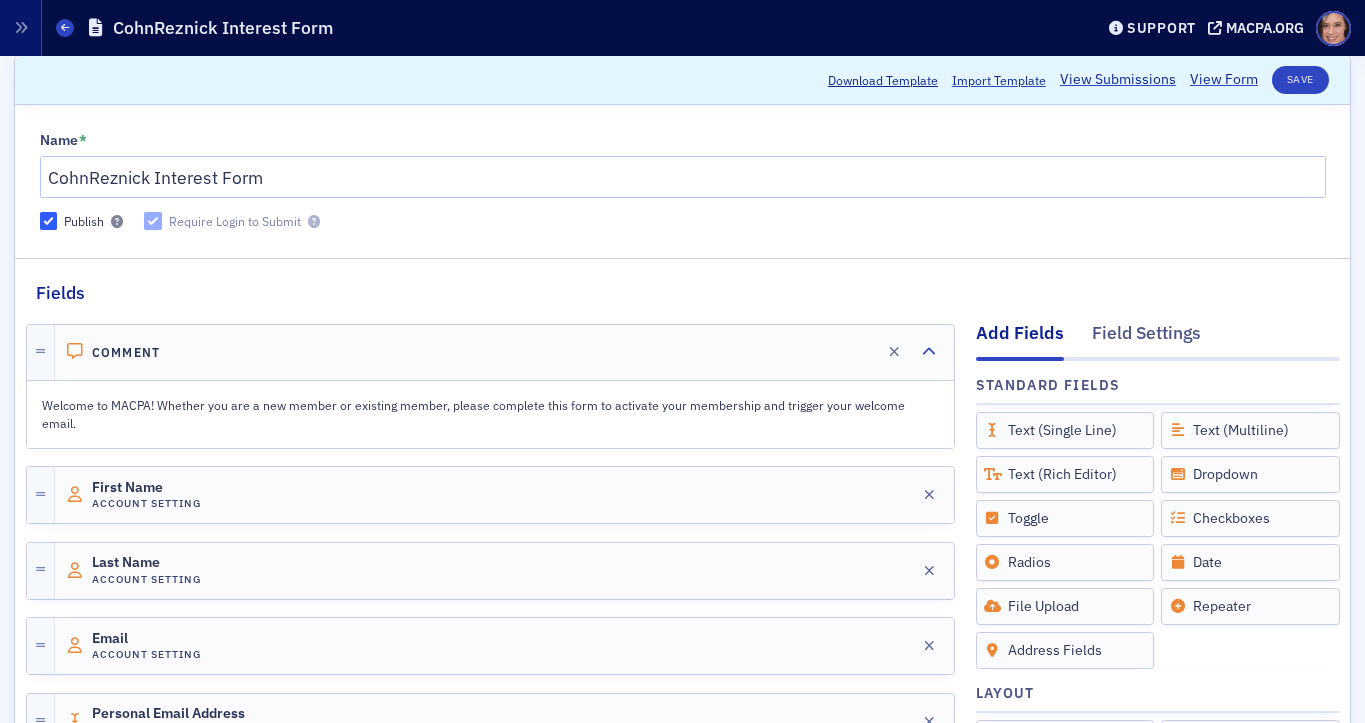 scroll, scrollTop: 461, scrollLeft: 0, axis: vertical 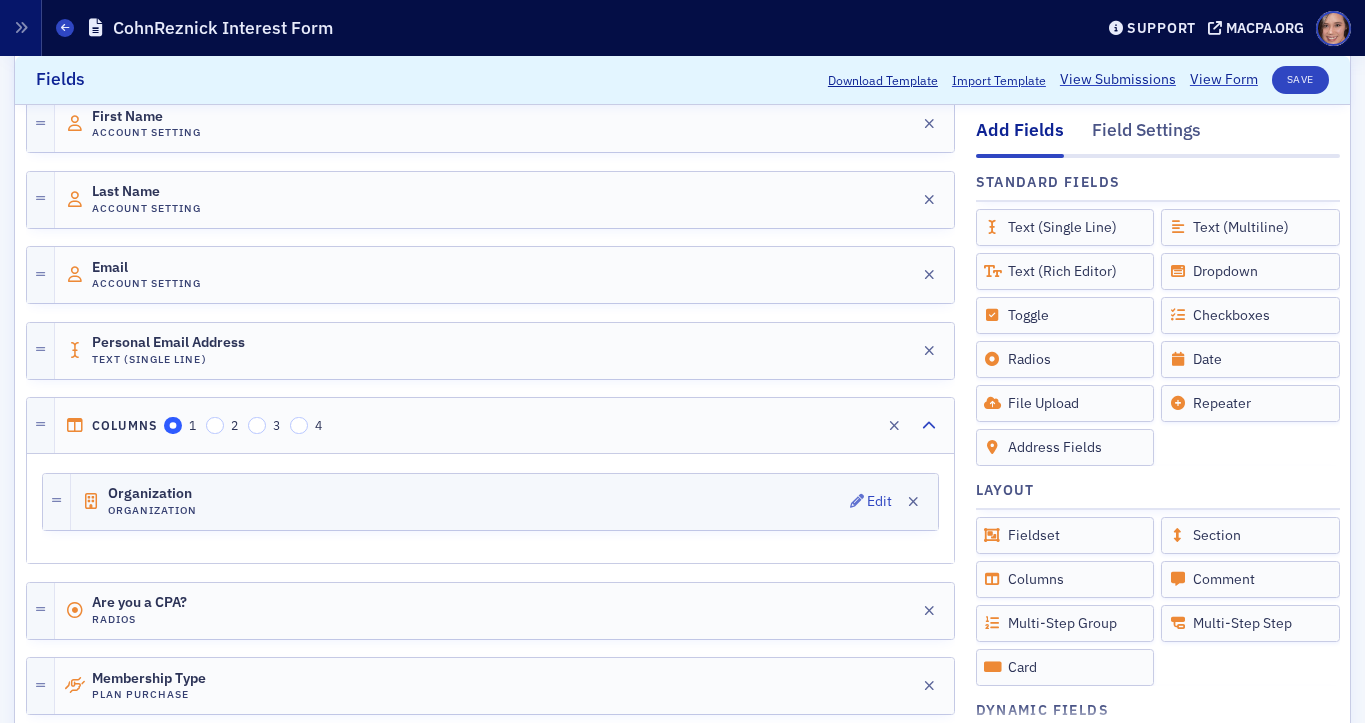 click on "Organization Organization Edit" 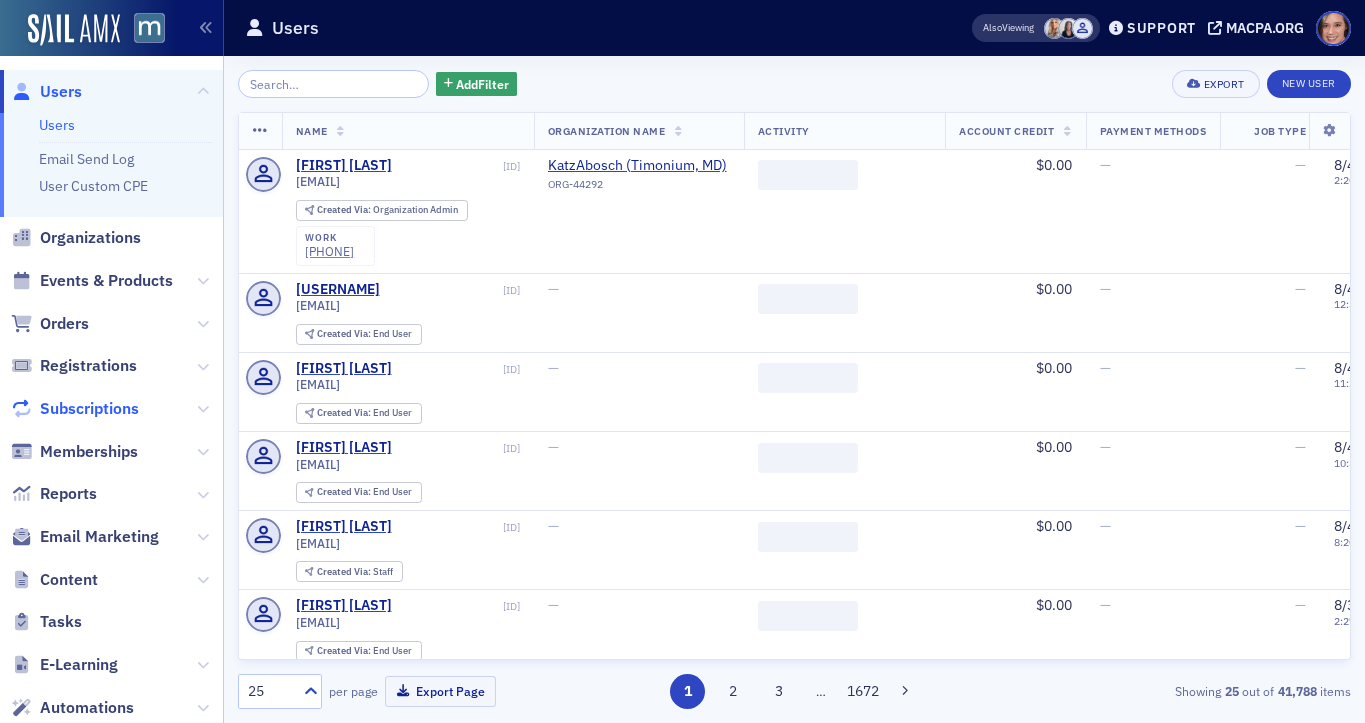 scroll, scrollTop: 0, scrollLeft: 0, axis: both 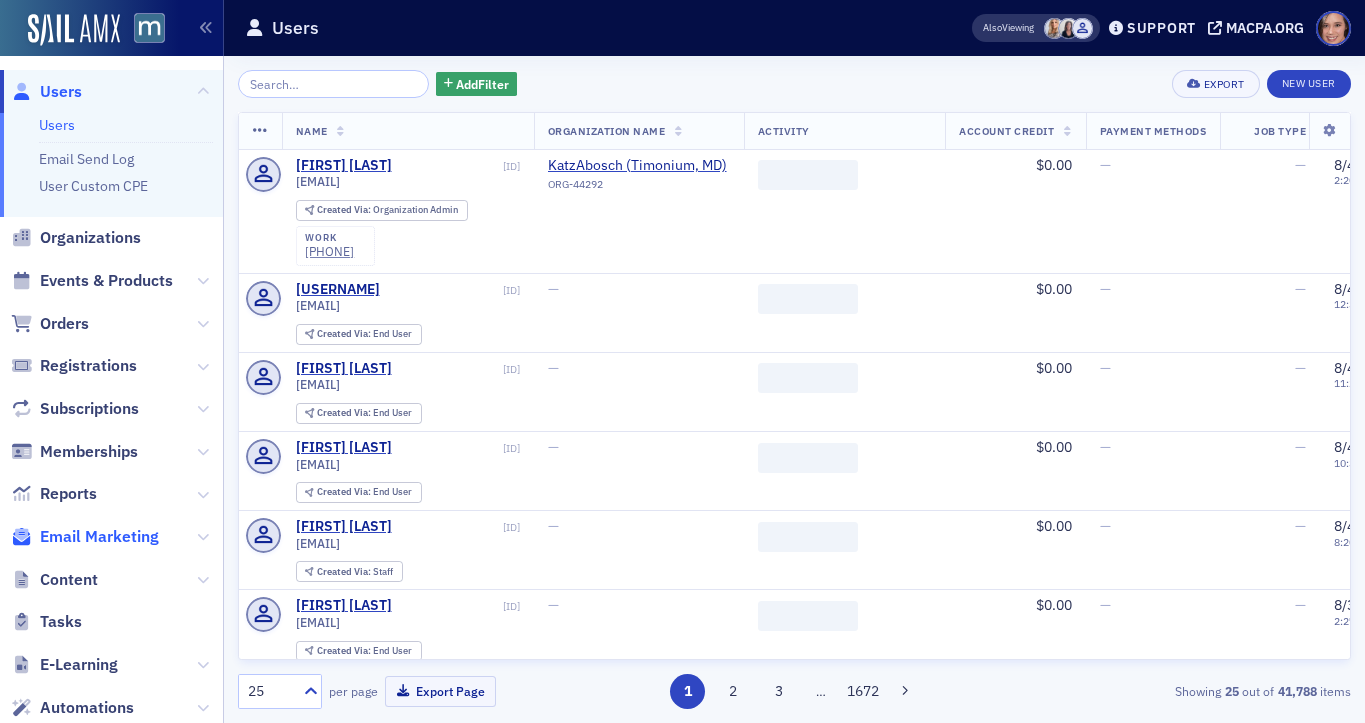 click on "Email Marketing" 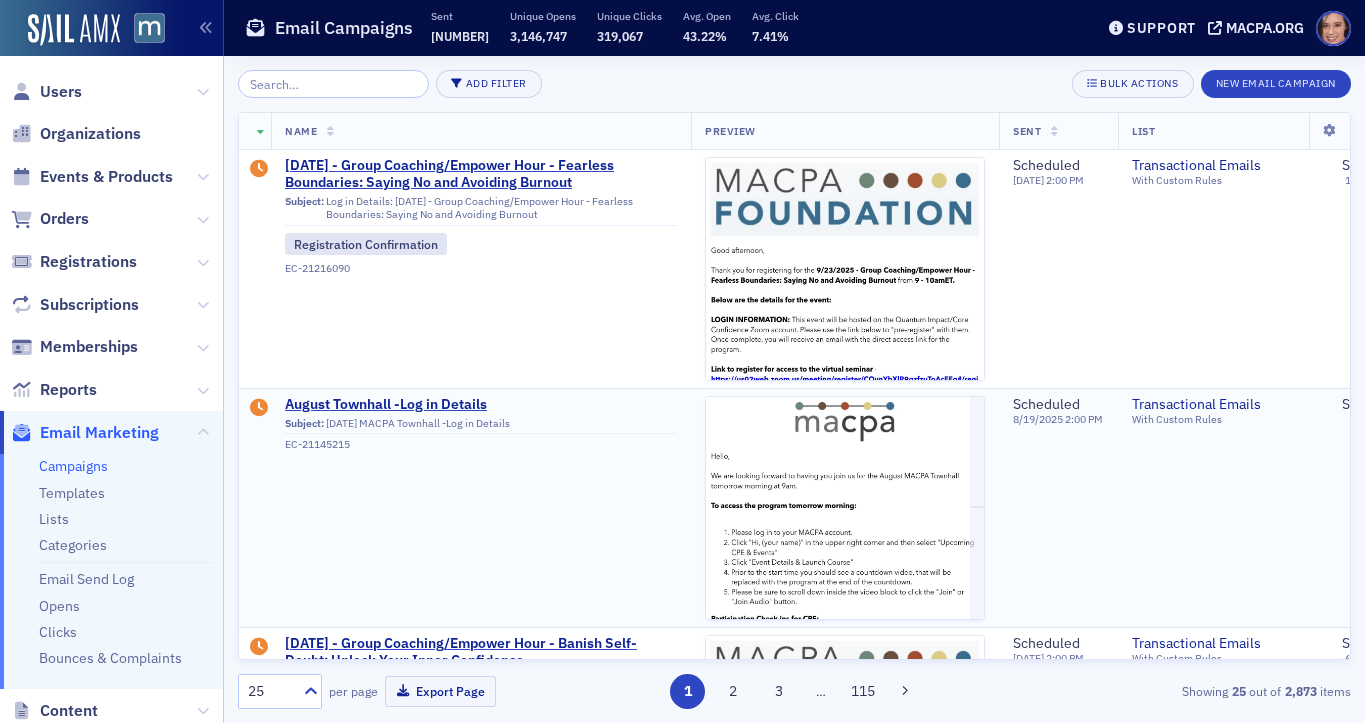 scroll, scrollTop: 1296, scrollLeft: 0, axis: vertical 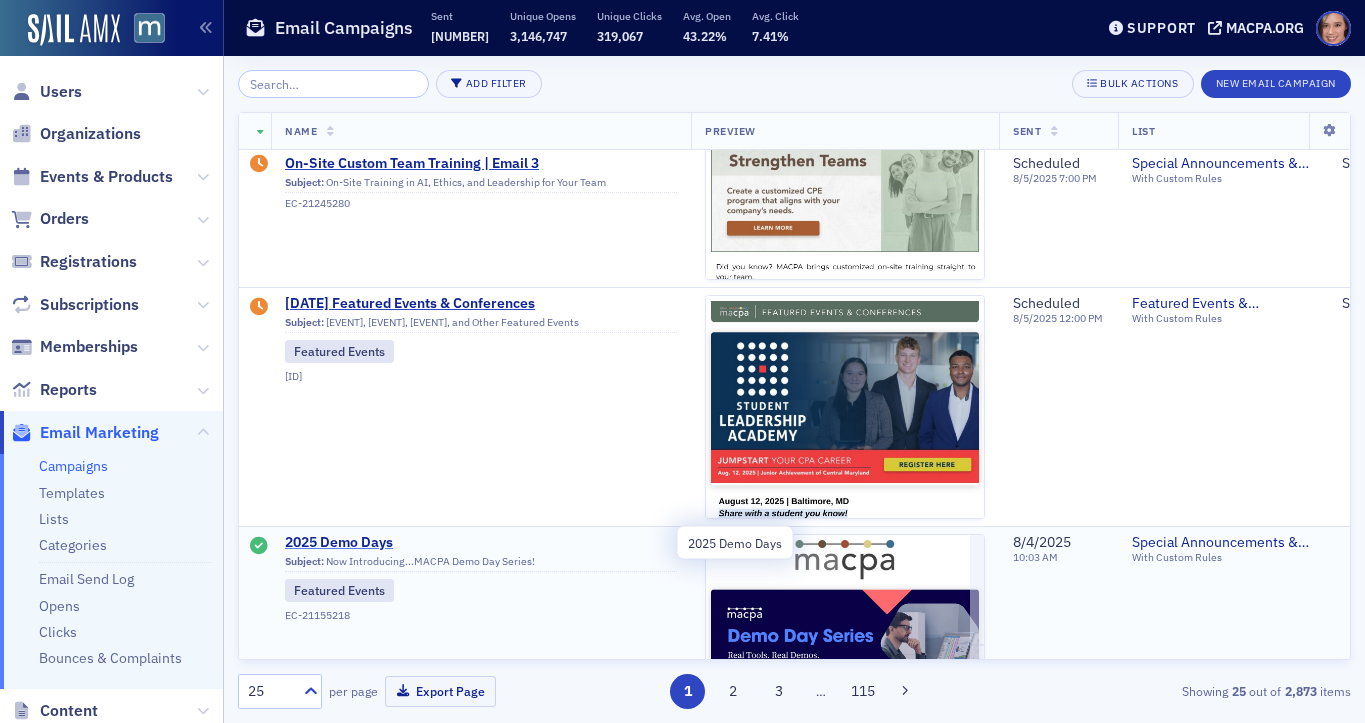 click on "2025 Demo Days" 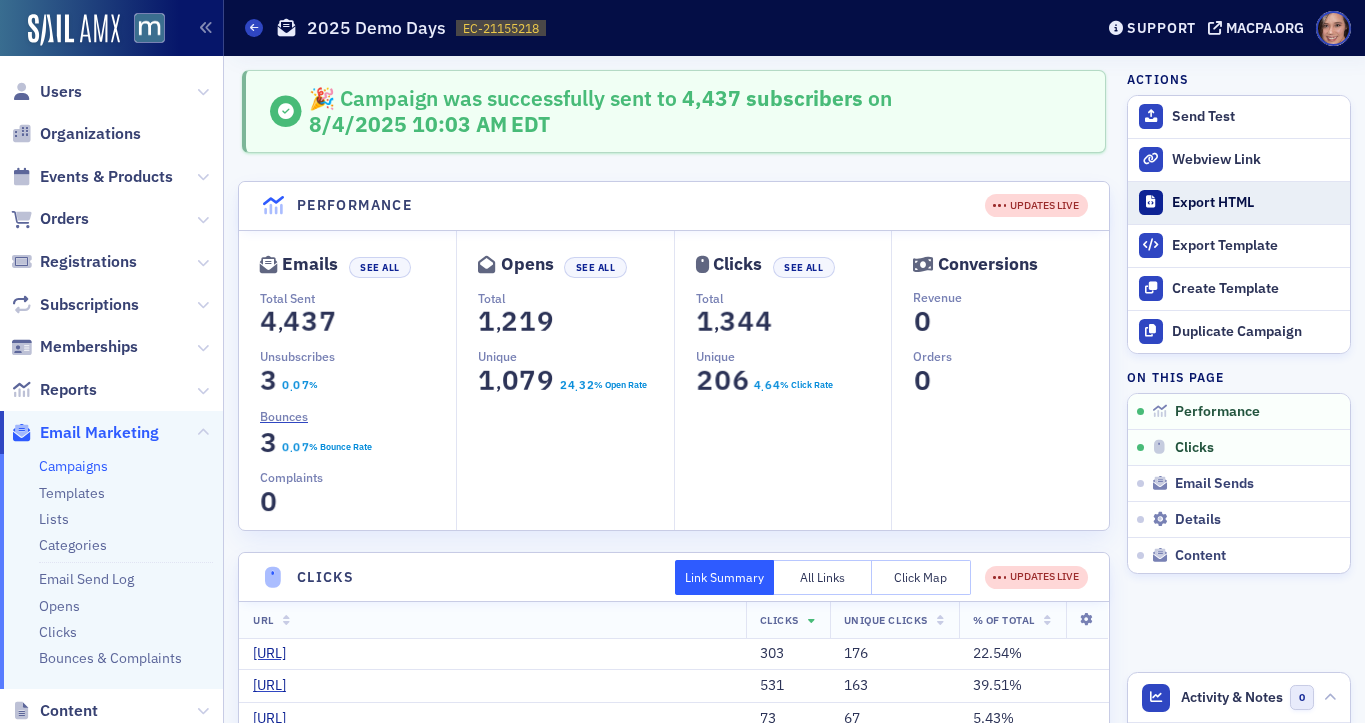 click on "Export HTML" 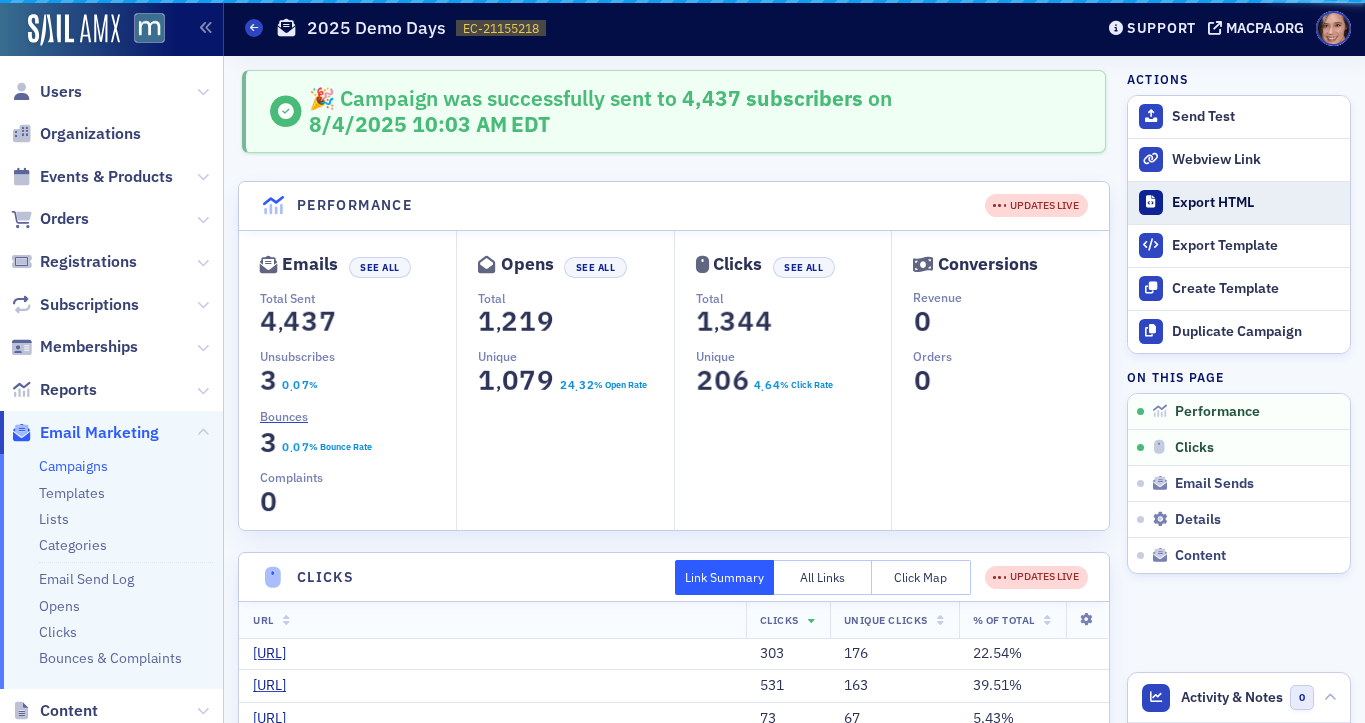click on "Export HTML" 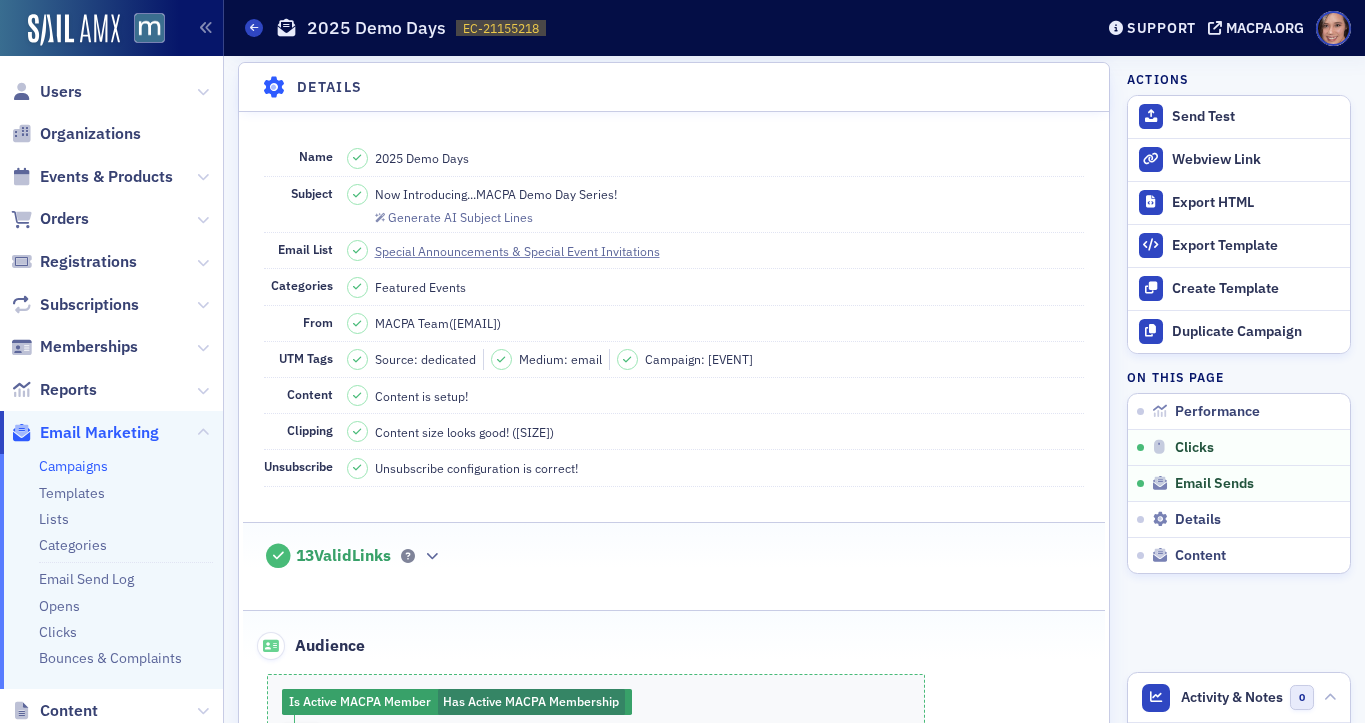 scroll, scrollTop: 2018, scrollLeft: 0, axis: vertical 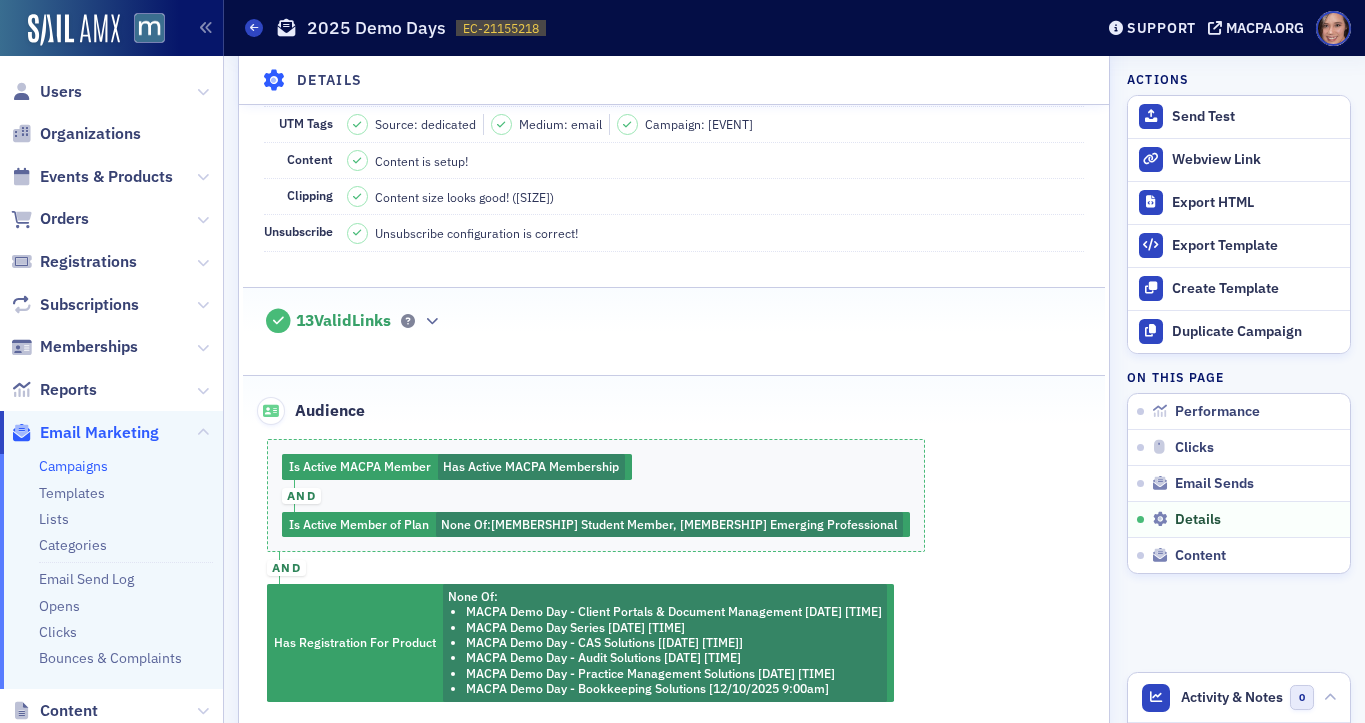 click on "Campaigns" 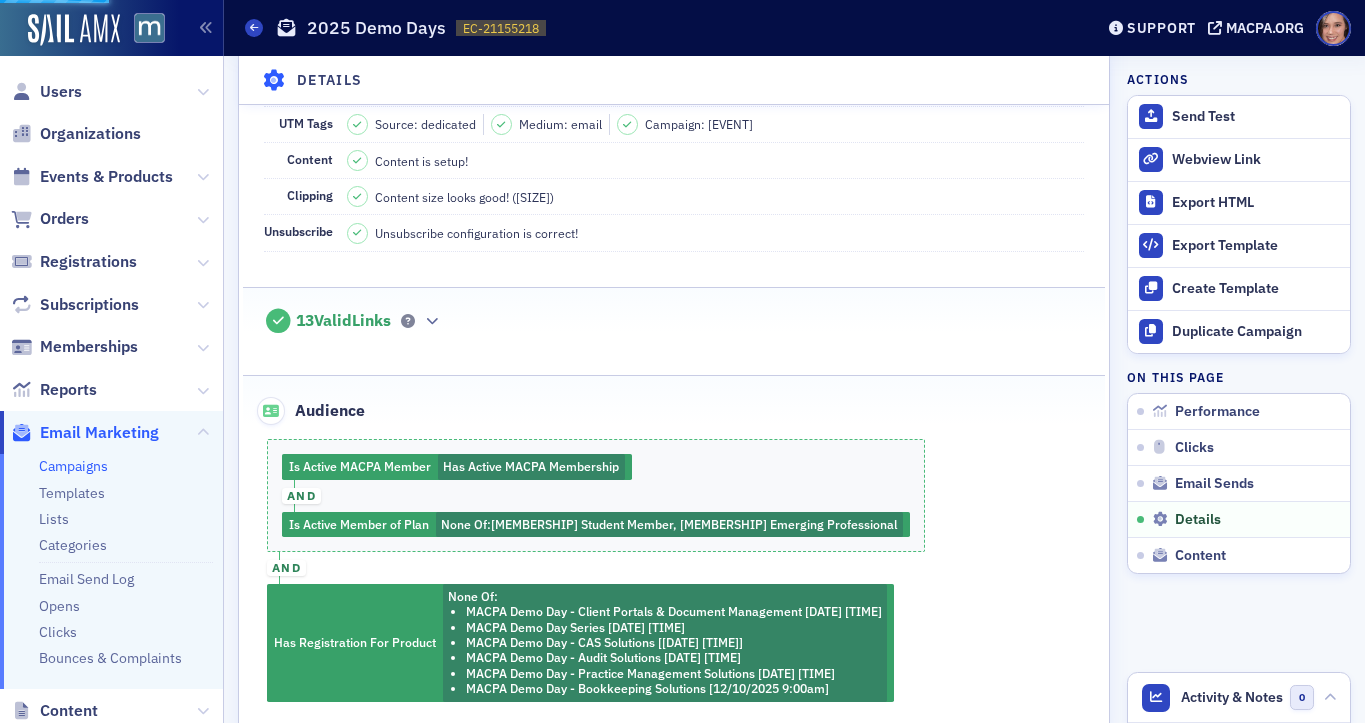 scroll, scrollTop: 0, scrollLeft: 0, axis: both 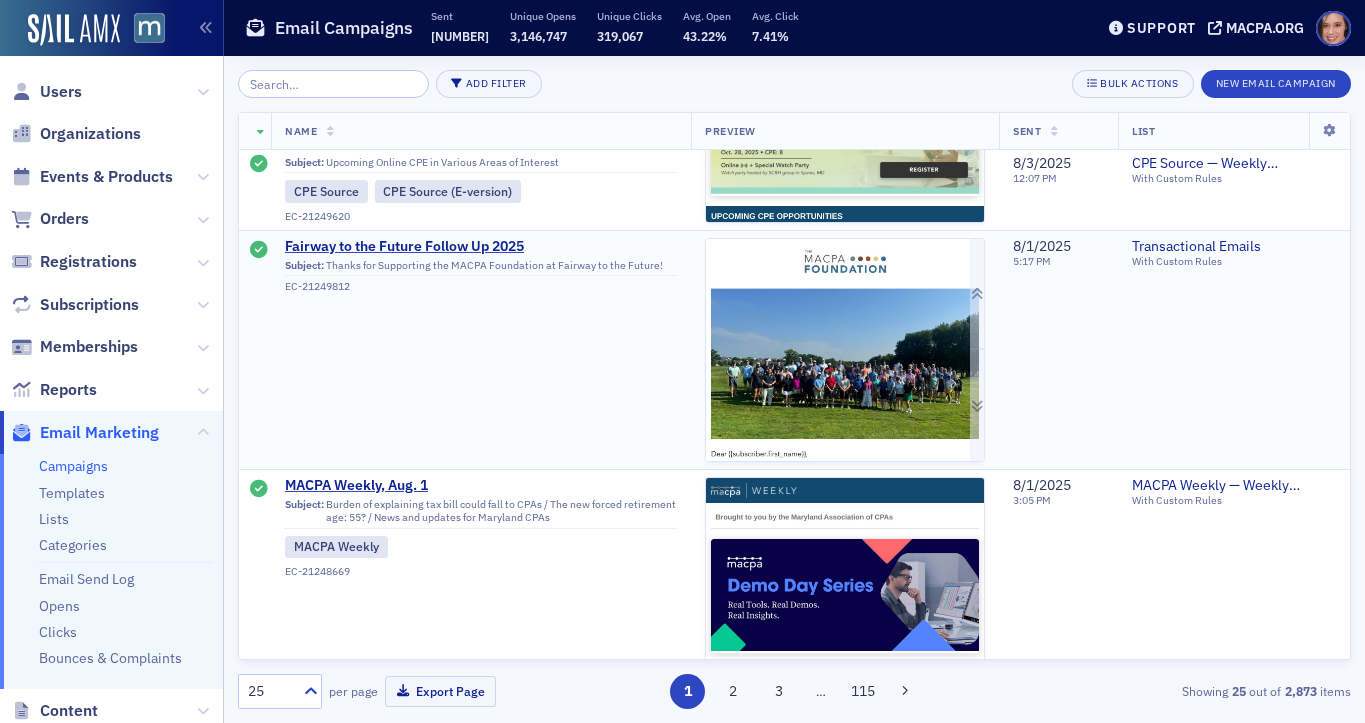 click 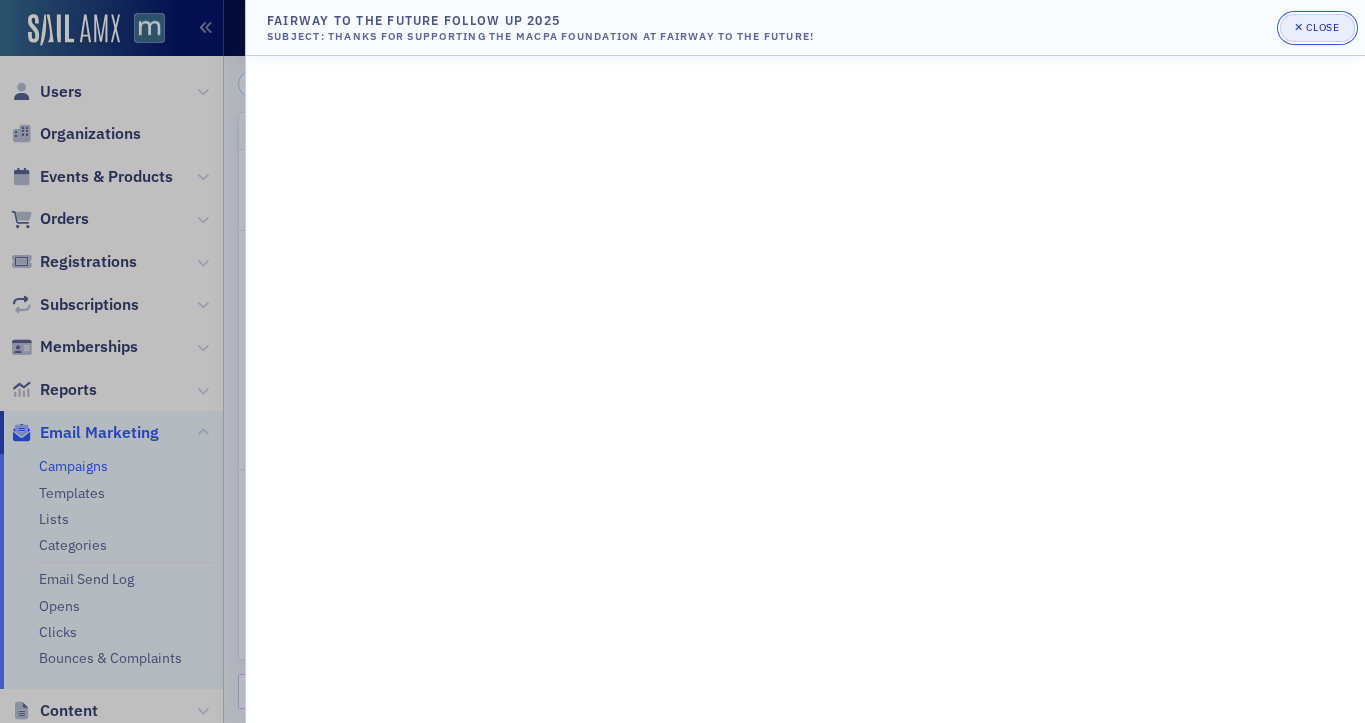 click on "Close" at bounding box center [1323, 27] 